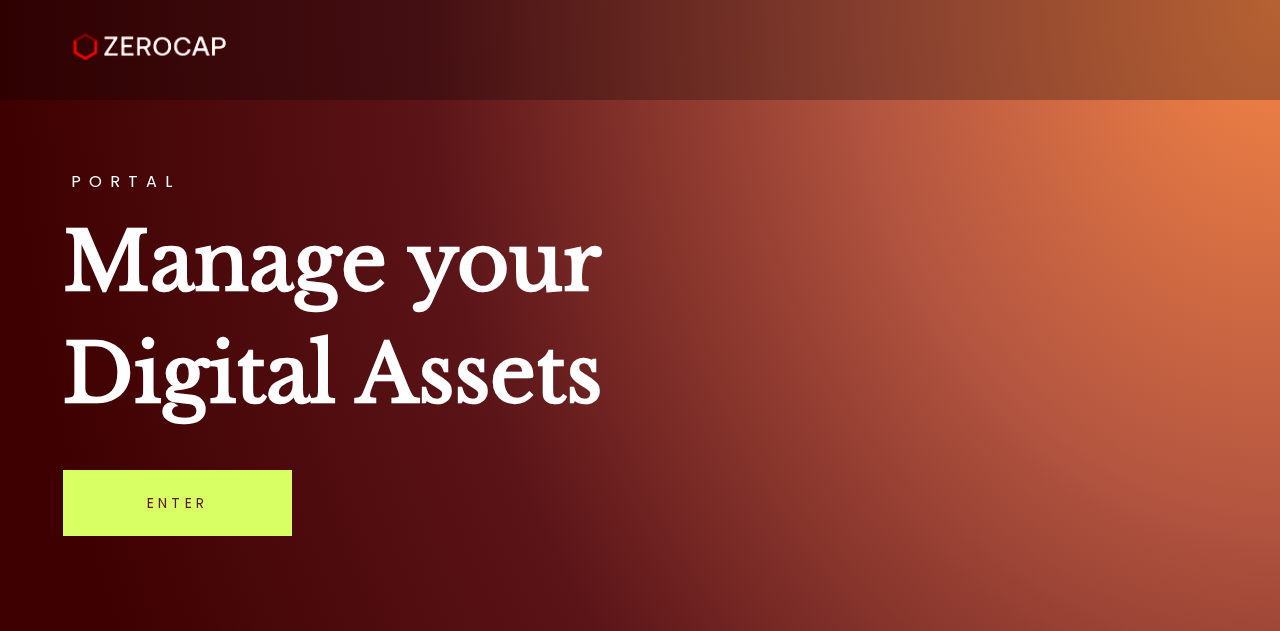 scroll, scrollTop: 0, scrollLeft: 0, axis: both 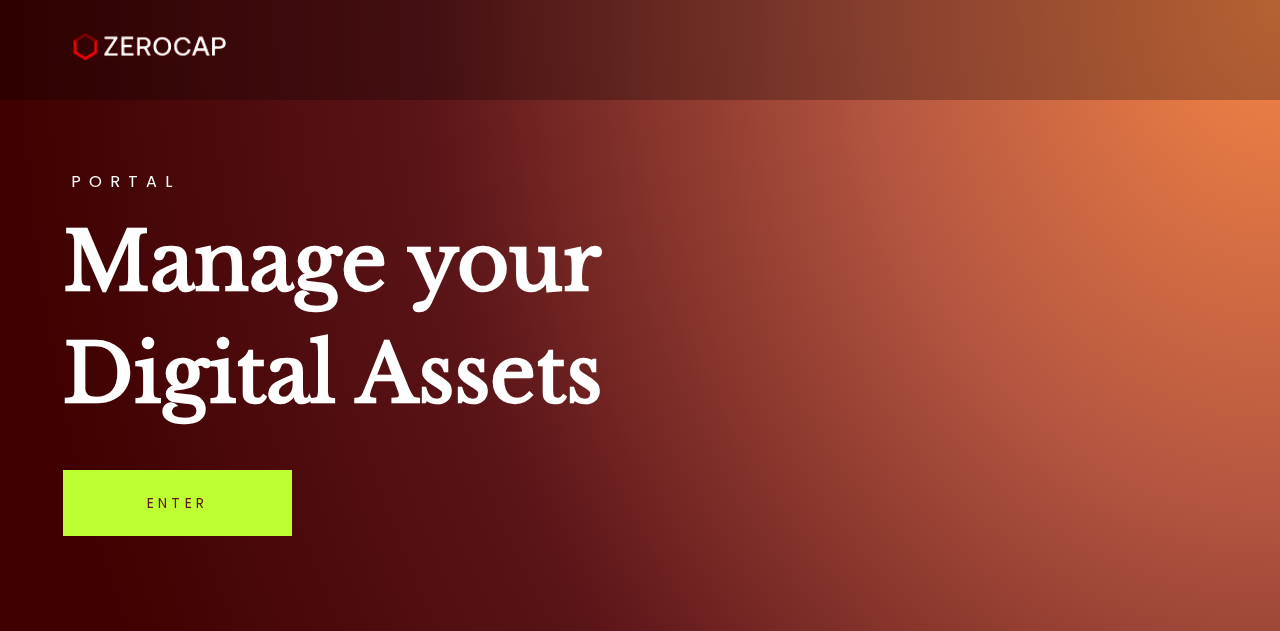 click on "Enter" at bounding box center (177, 503) 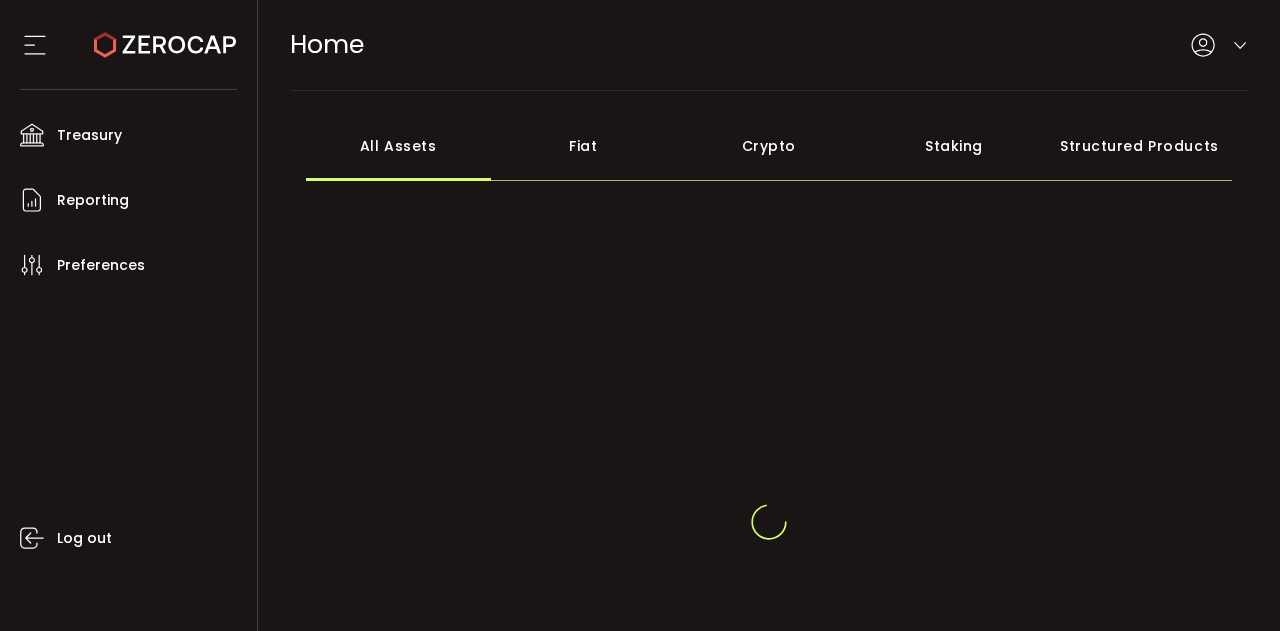 scroll, scrollTop: 0, scrollLeft: 0, axis: both 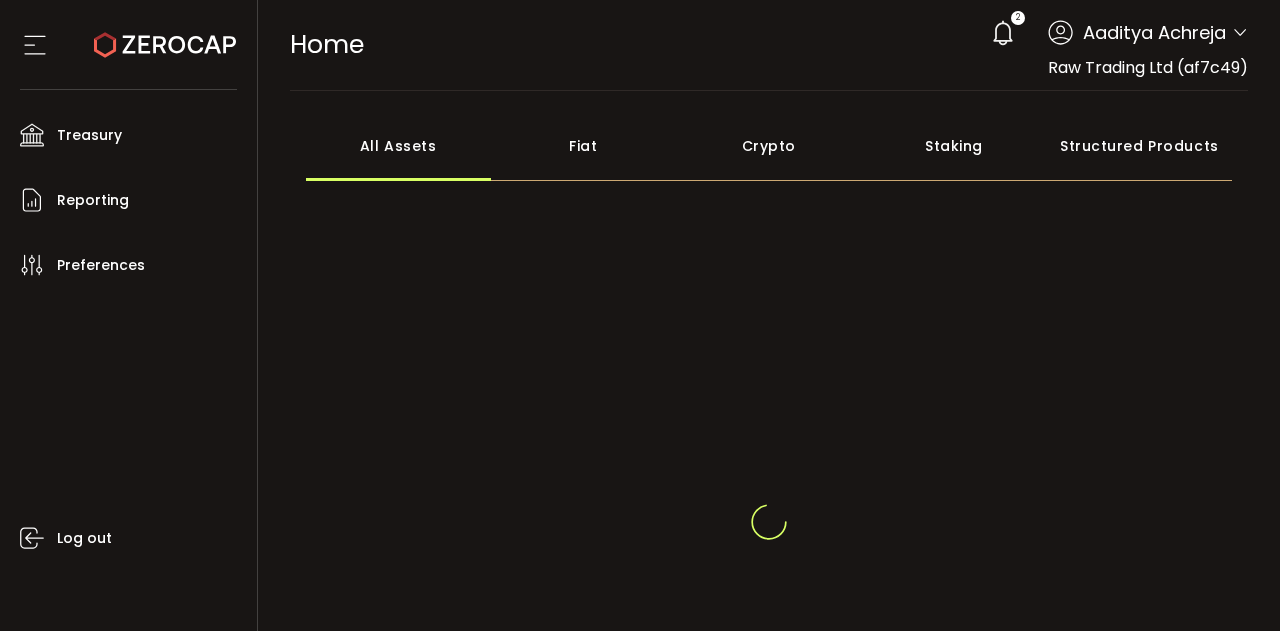 click at bounding box center [1240, 33] 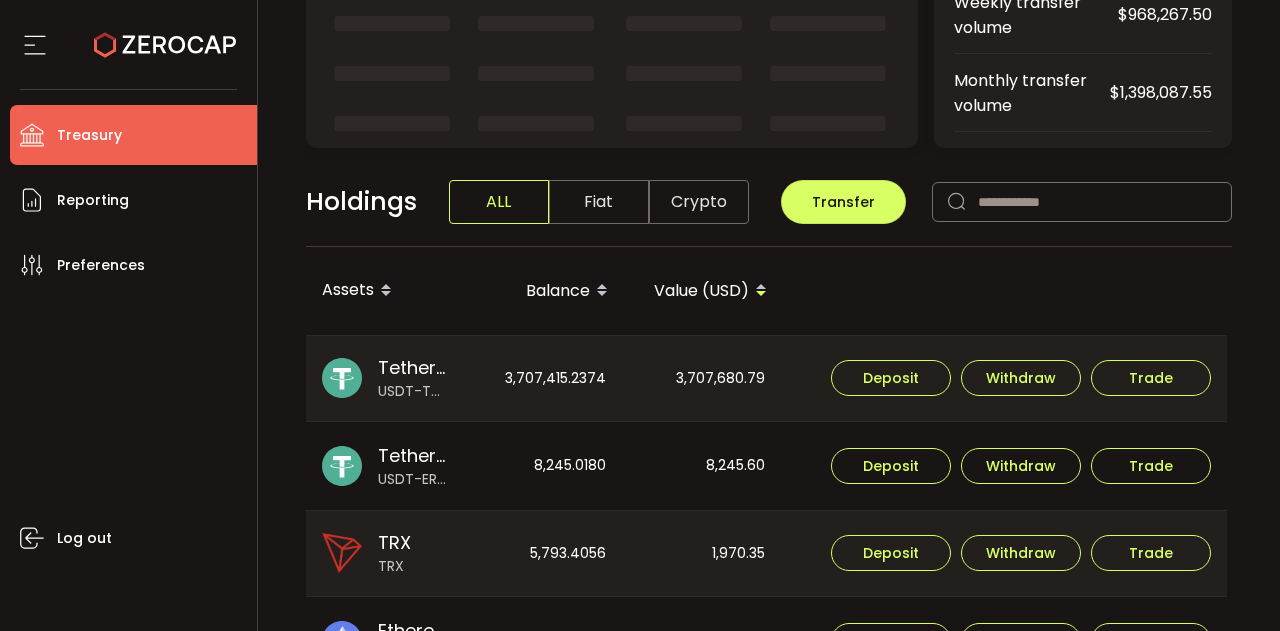 scroll, scrollTop: 358, scrollLeft: 0, axis: vertical 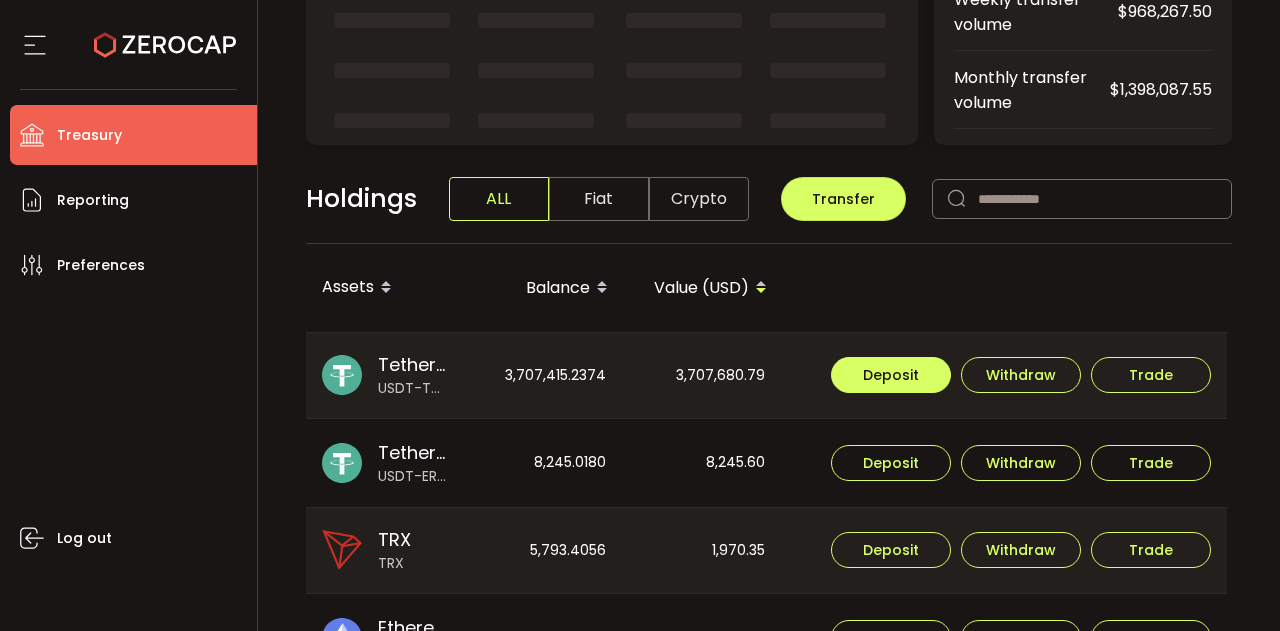 click on "Deposit" at bounding box center (891, 375) 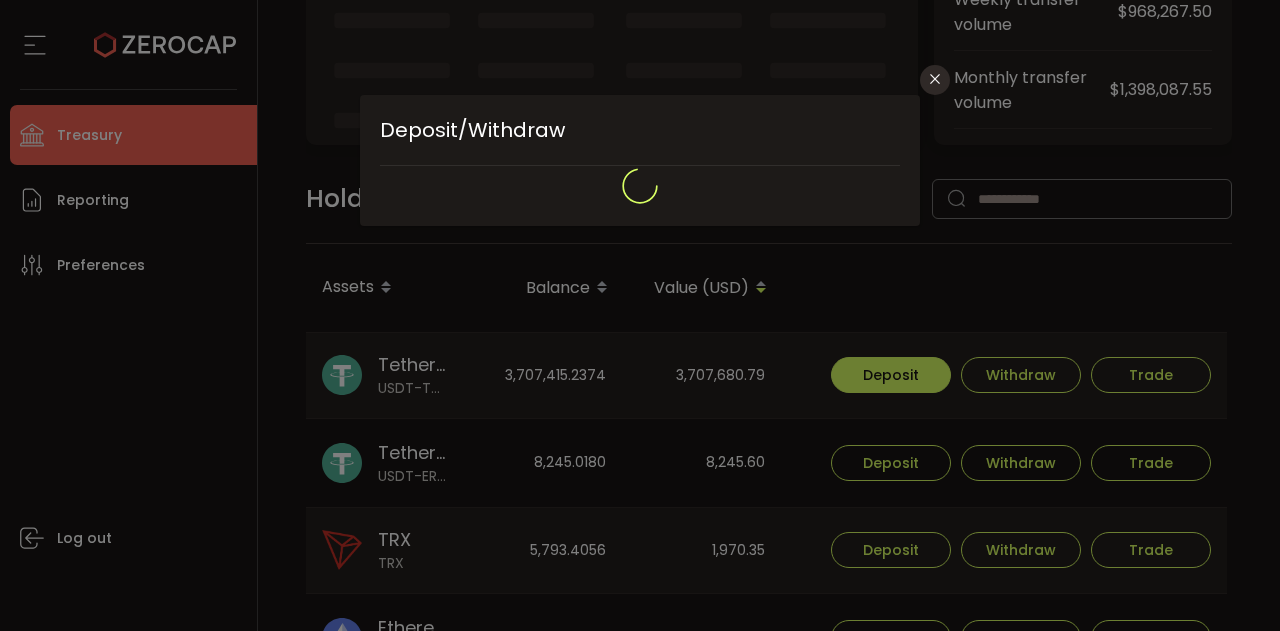 type on "**********" 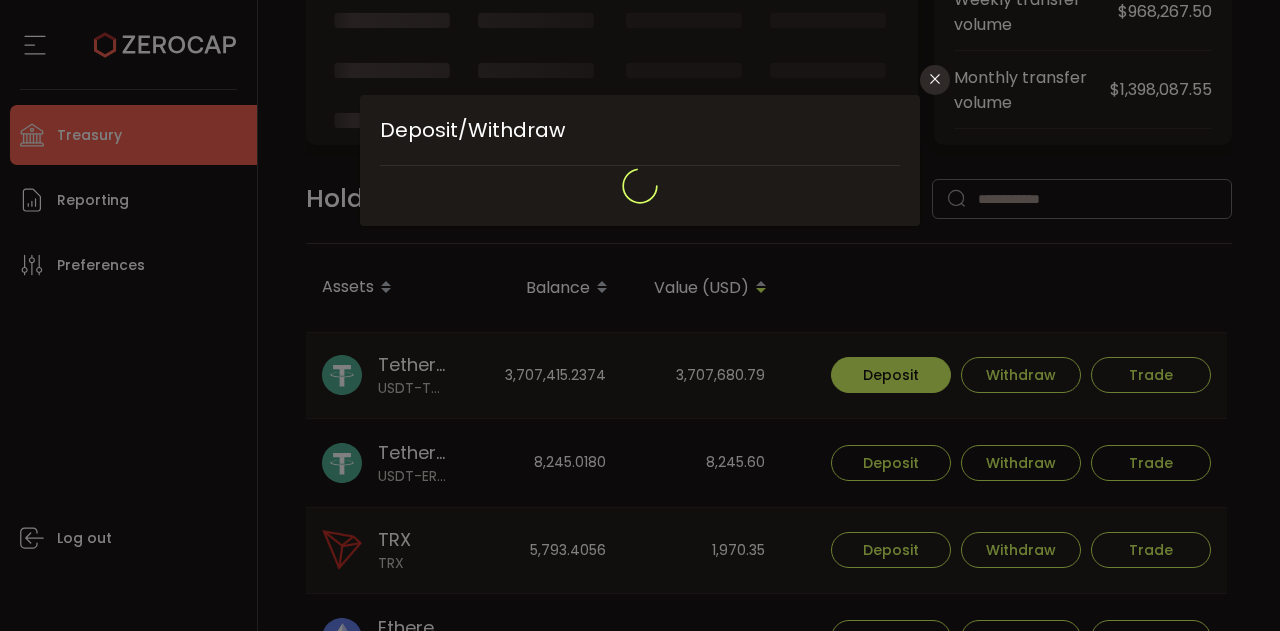 type on "**********" 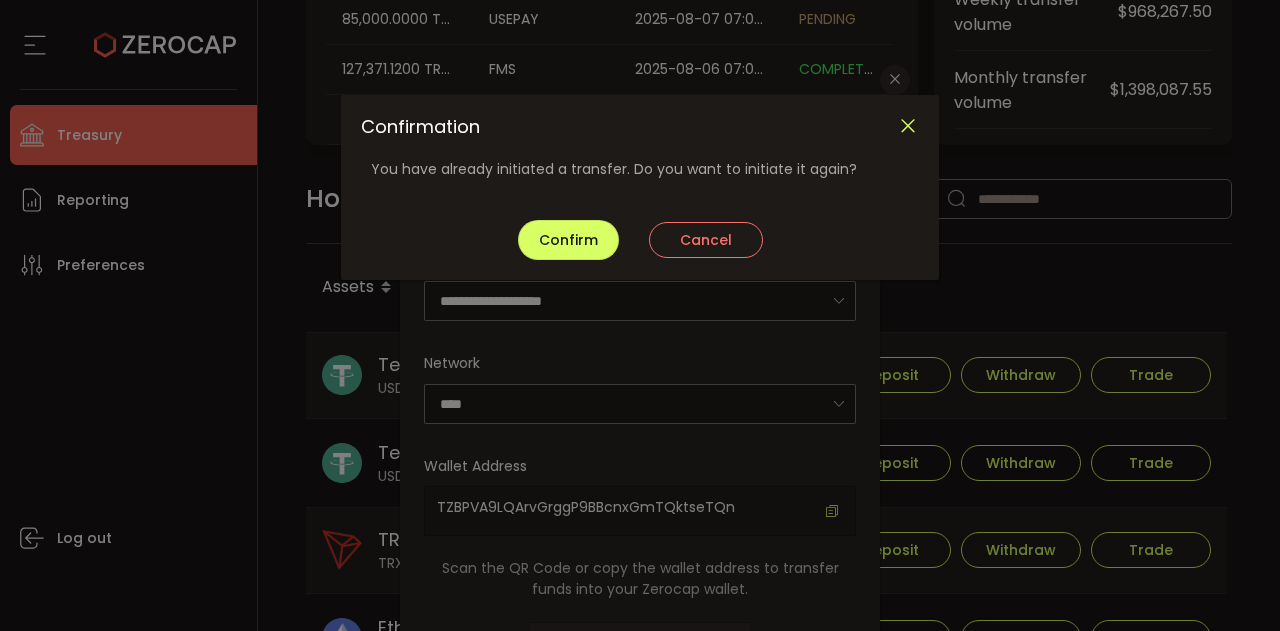 click at bounding box center [908, 126] 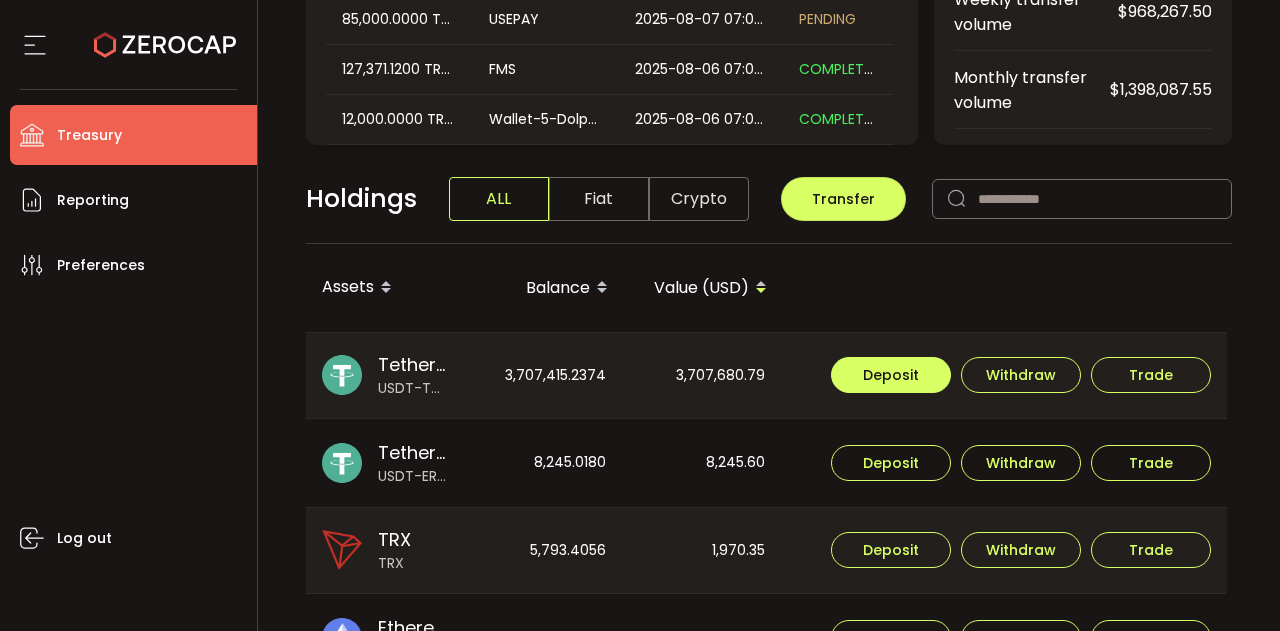 click on "Deposit" at bounding box center [891, 375] 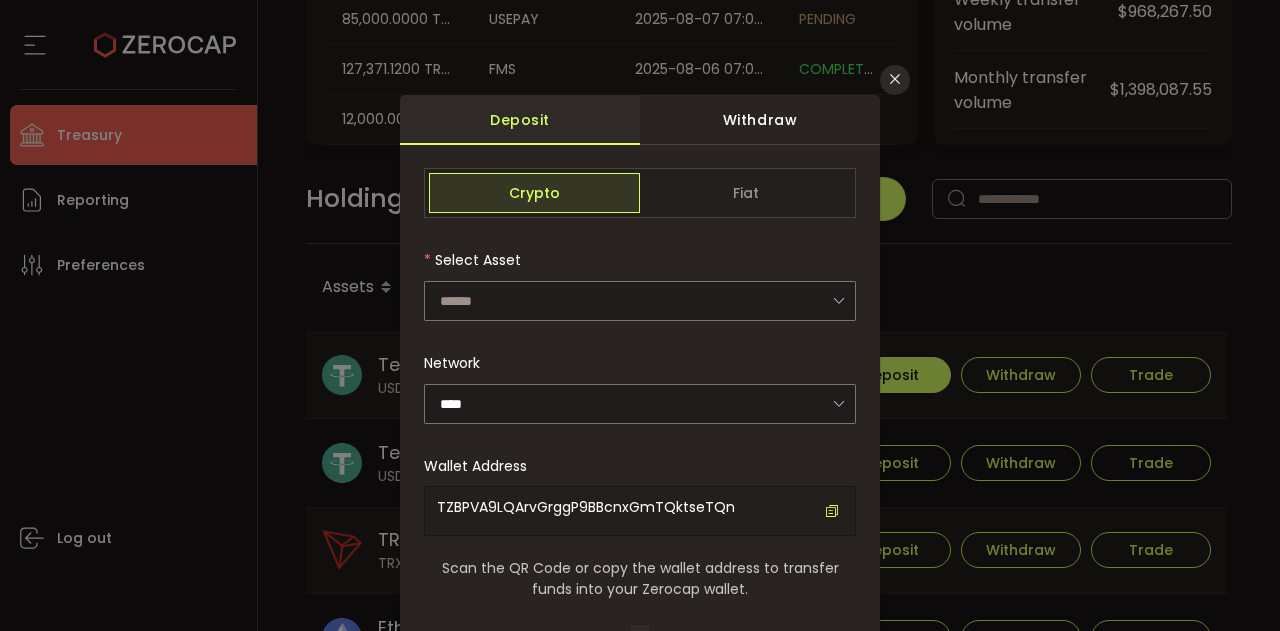 type on "**********" 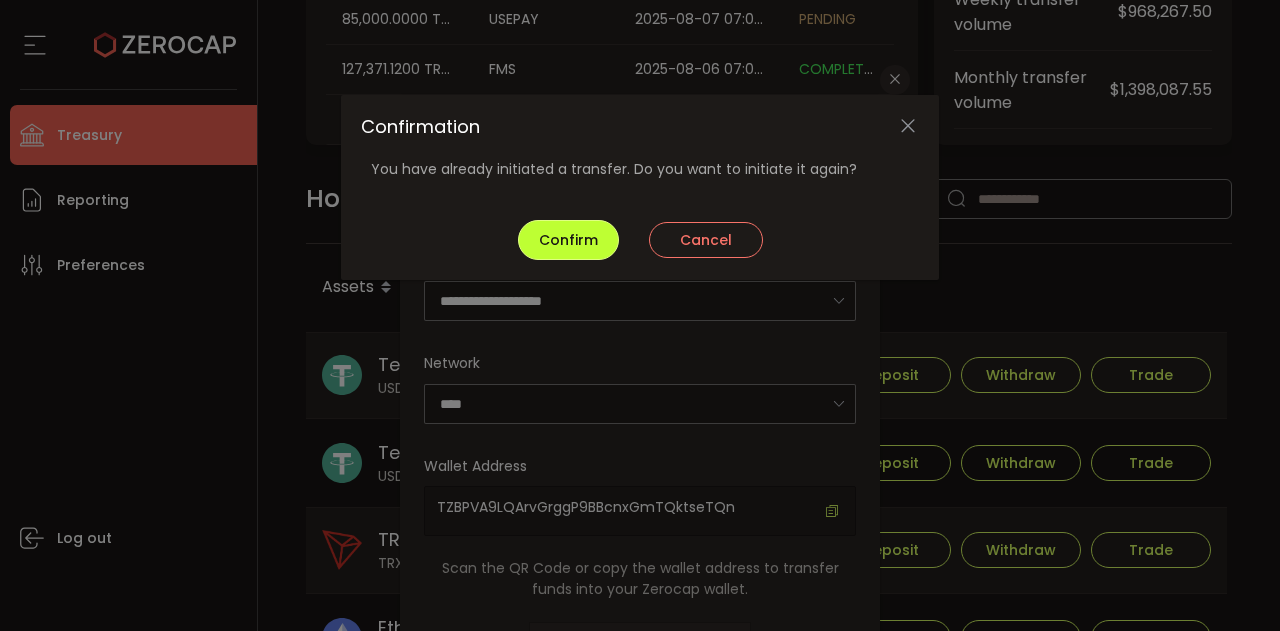 click on "Confirm" at bounding box center [568, 240] 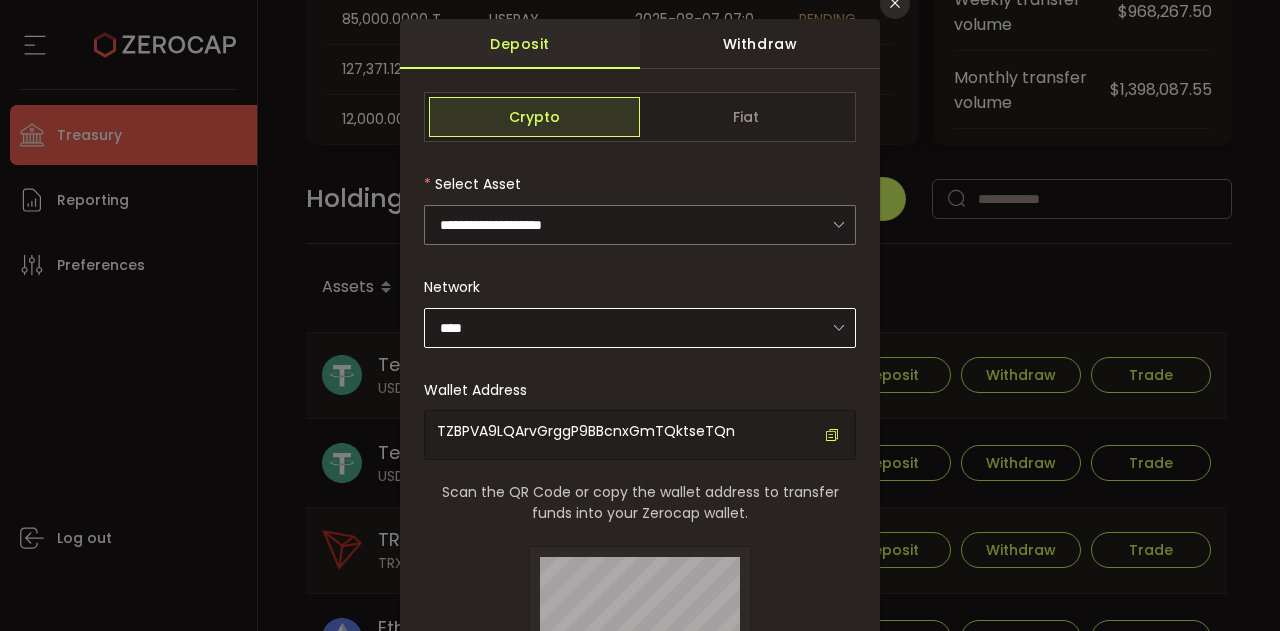 scroll, scrollTop: 77, scrollLeft: 0, axis: vertical 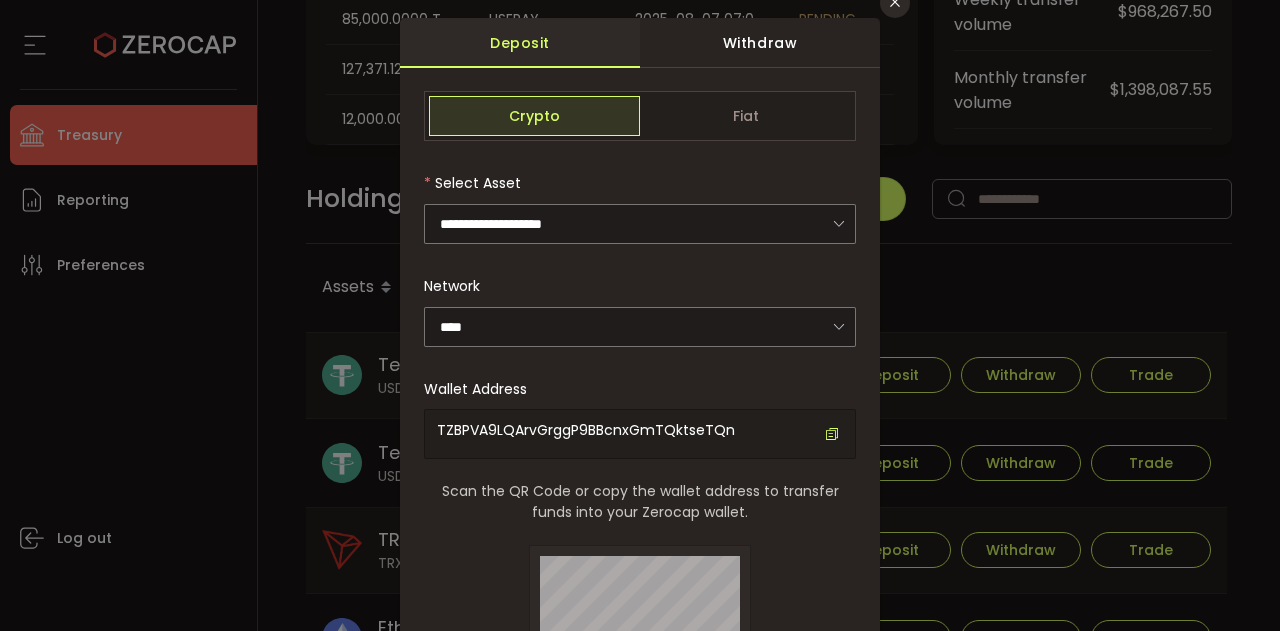 click on "TZBPVA9LQArvGrggP9BBcnxGmTQktseTQn" at bounding box center [586, 430] 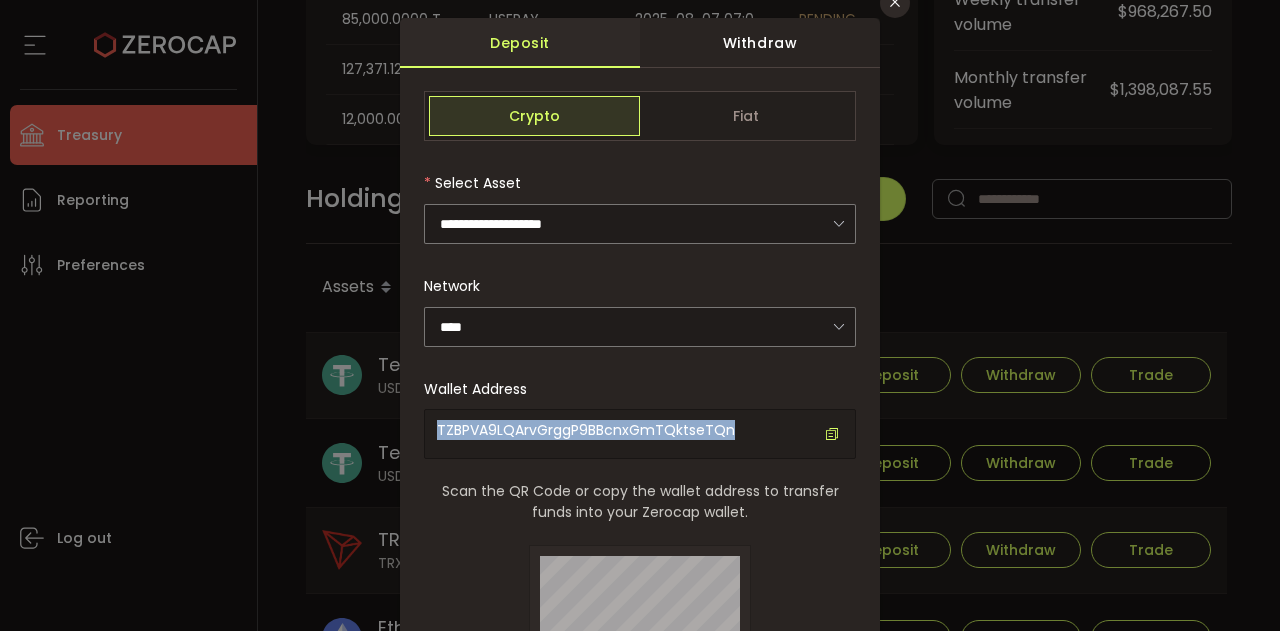 click on "TZBPVA9LQArvGrggP9BBcnxGmTQktseTQn" at bounding box center (586, 430) 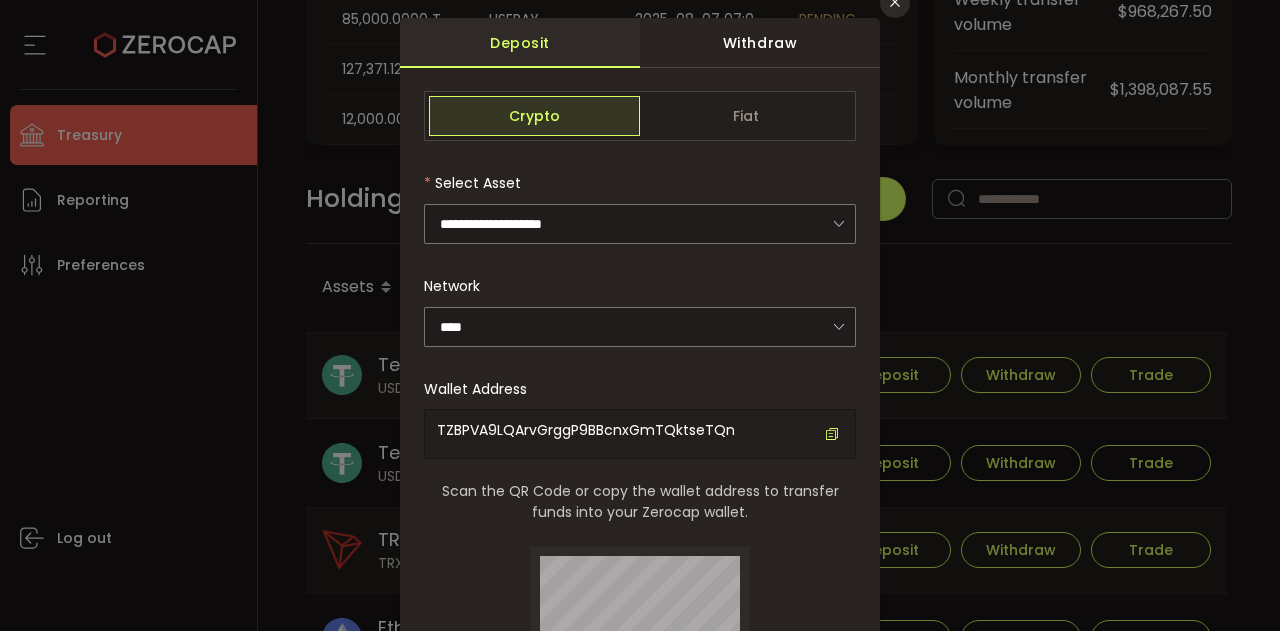 scroll, scrollTop: 0, scrollLeft: 0, axis: both 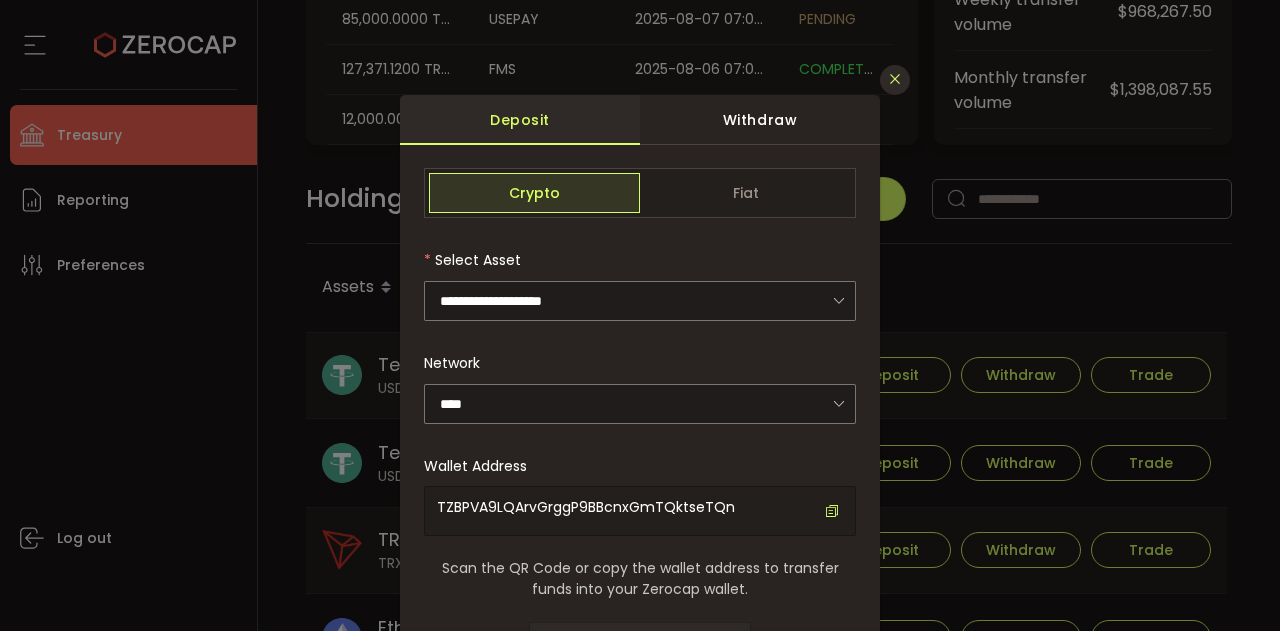 click at bounding box center (895, 79) 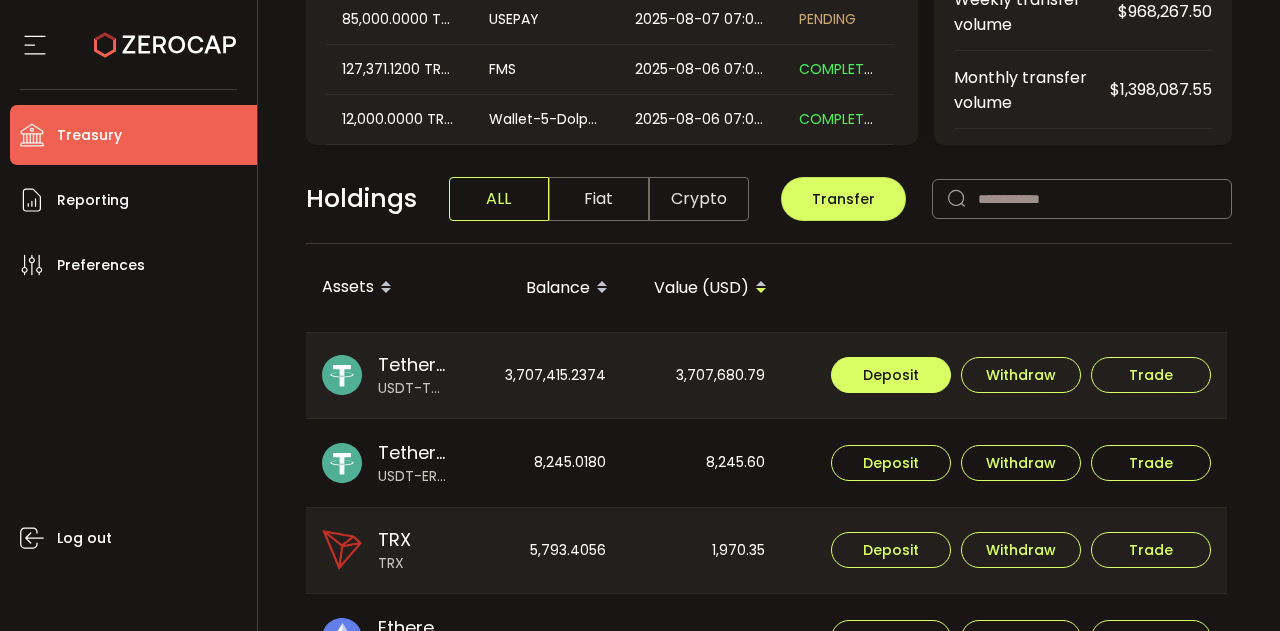 click on "Deposit" at bounding box center [891, 375] 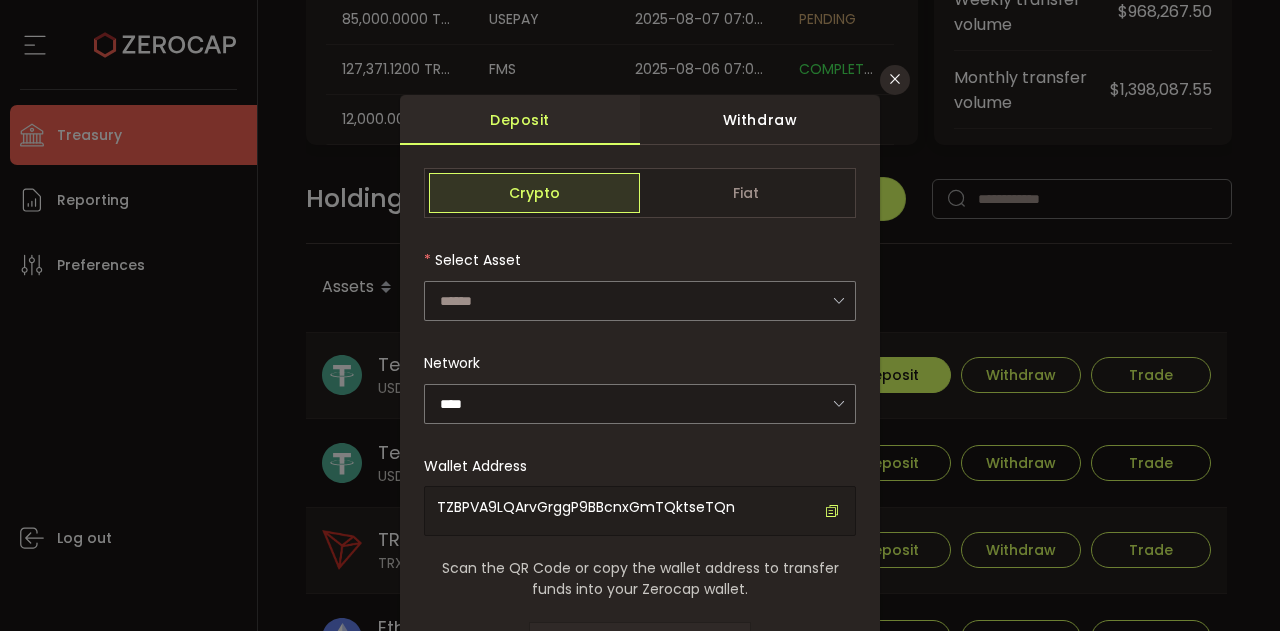 type on "**********" 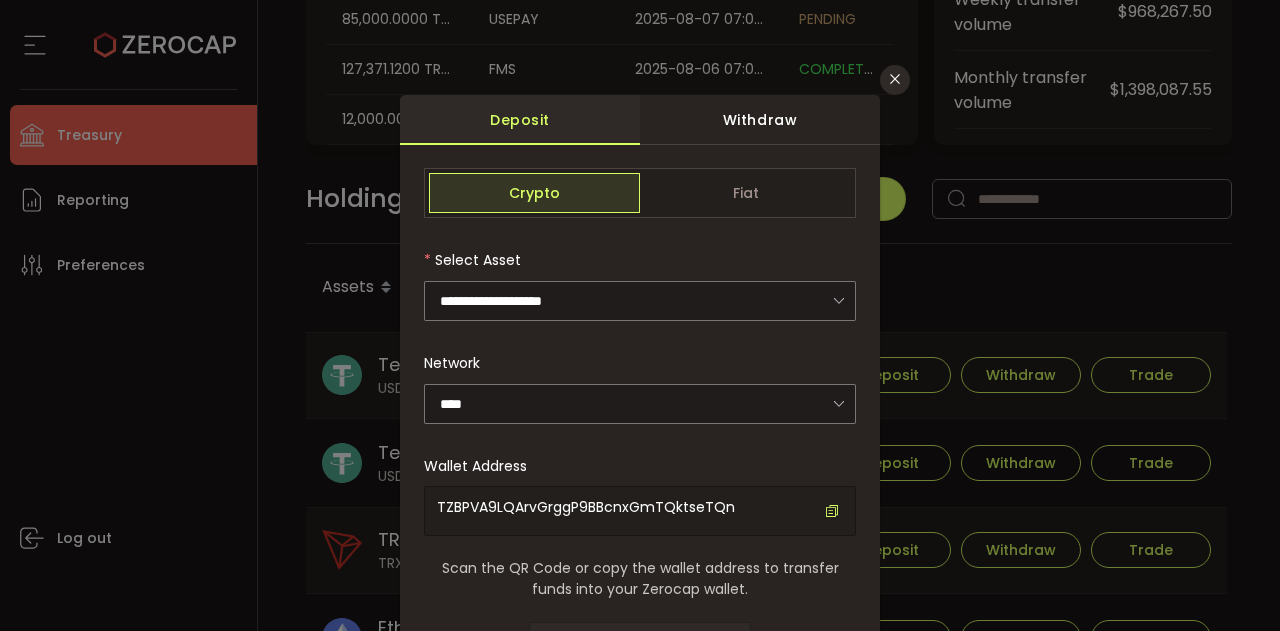 click on "TZBPVA9LQArvGrggP9BBcnxGmTQktseTQn" at bounding box center (586, 507) 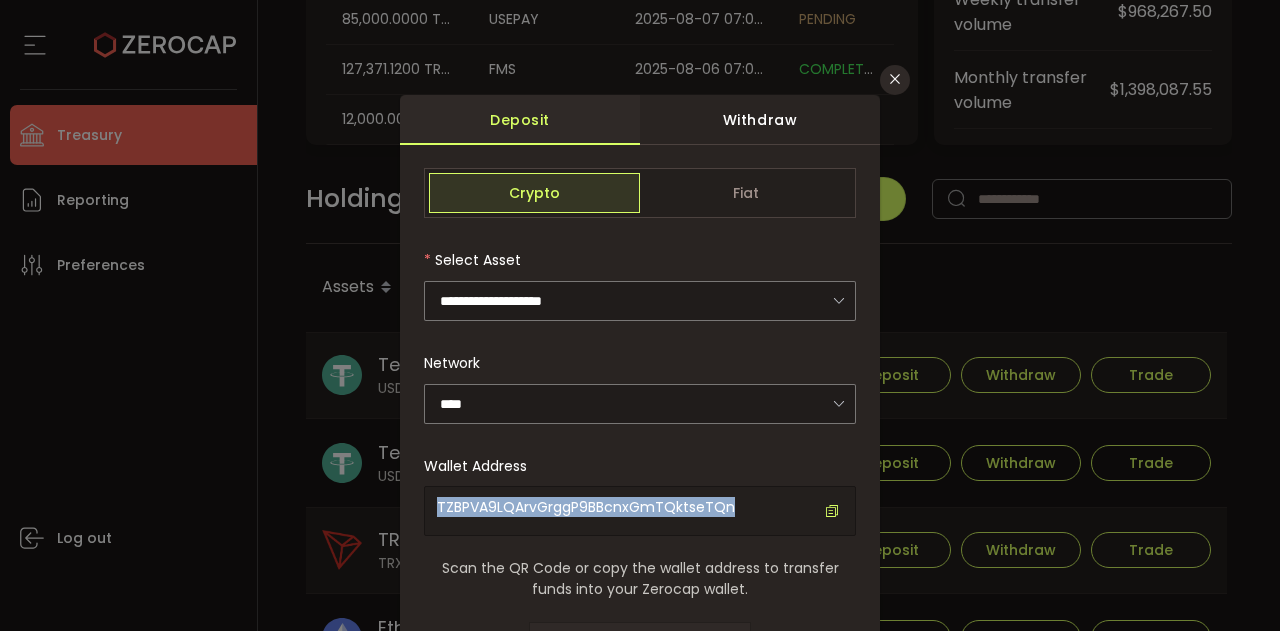click on "TZBPVA9LQArvGrggP9BBcnxGmTQktseTQn" at bounding box center (586, 507) 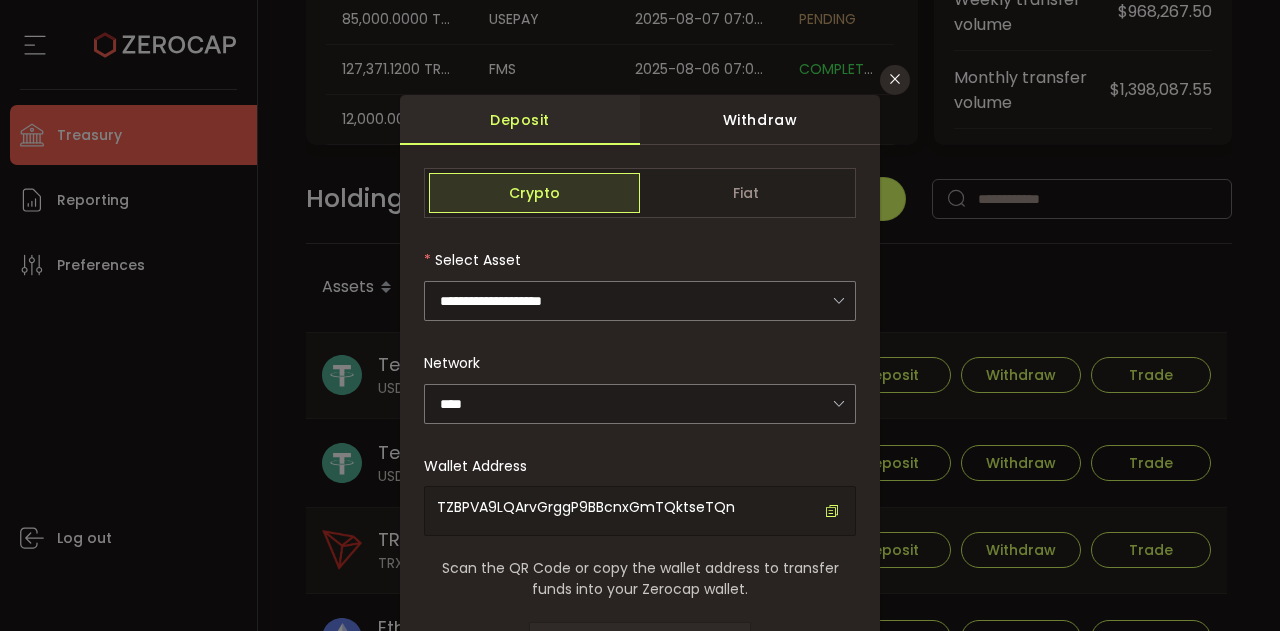 click at bounding box center (832, 511) 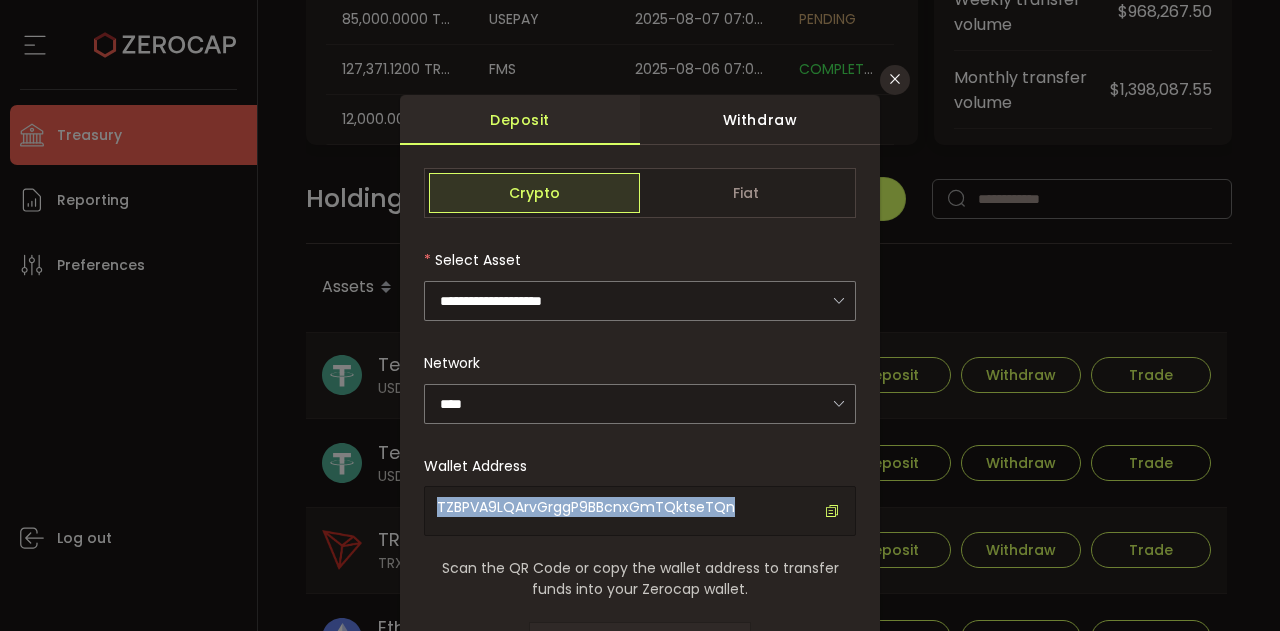 click on "TZBPVA9LQArvGrggP9BBcnxGmTQktseTQn" at bounding box center [586, 507] 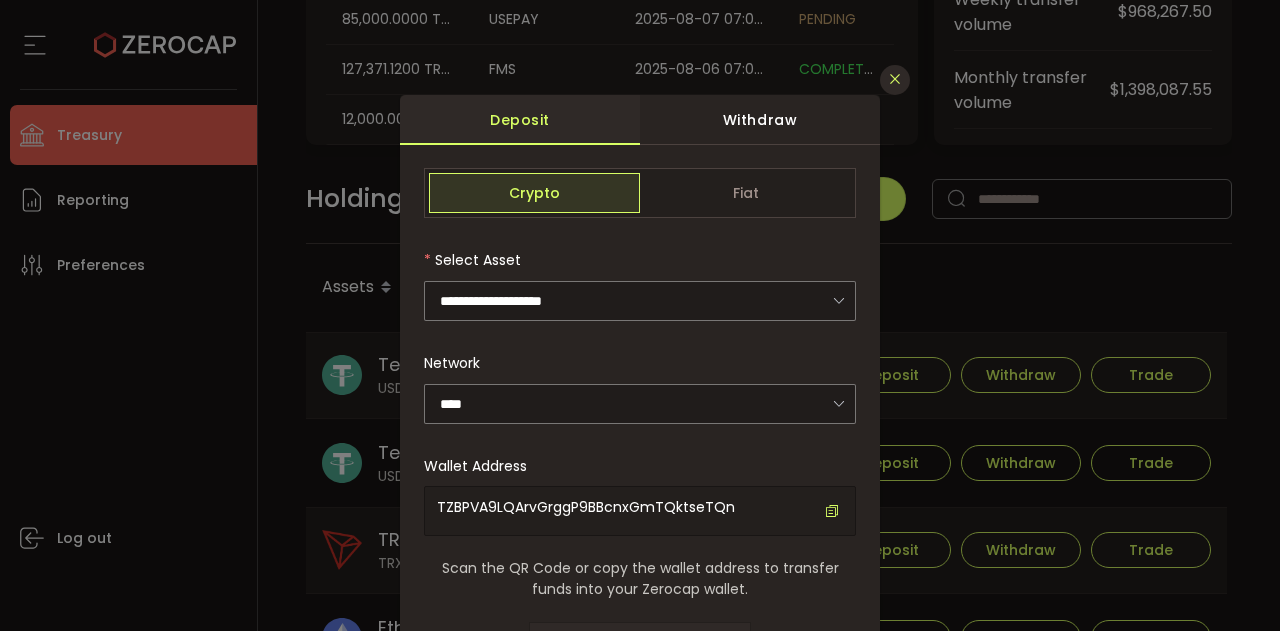 click at bounding box center (895, 79) 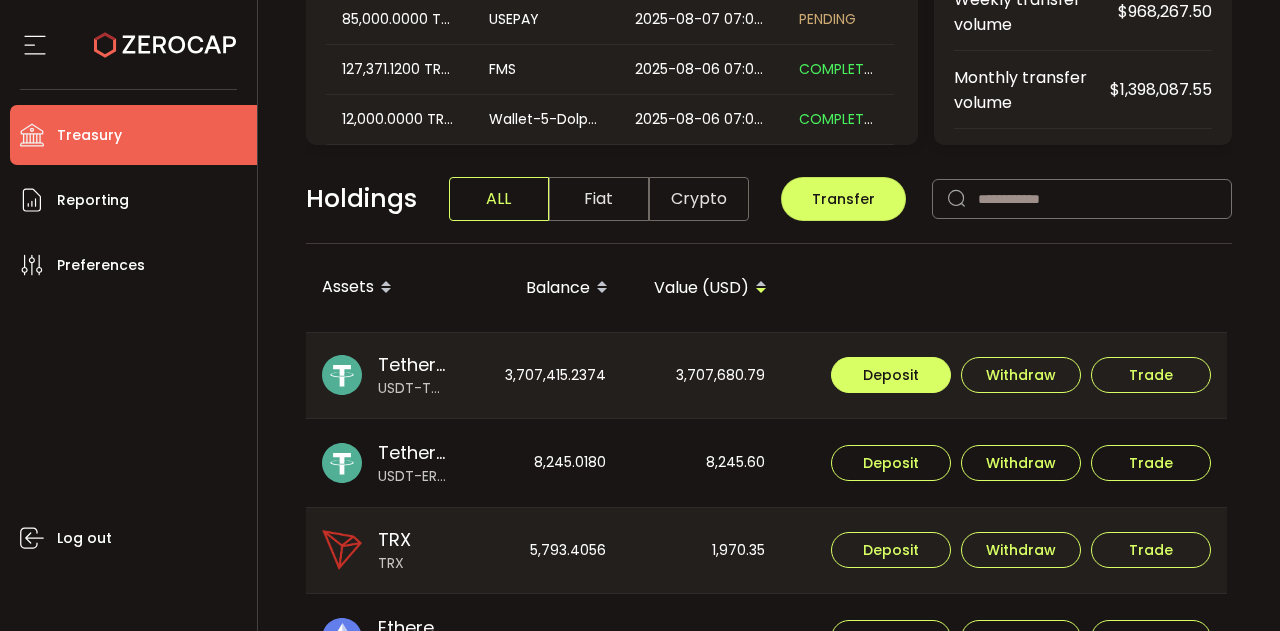 click on "Deposit" at bounding box center (891, 375) 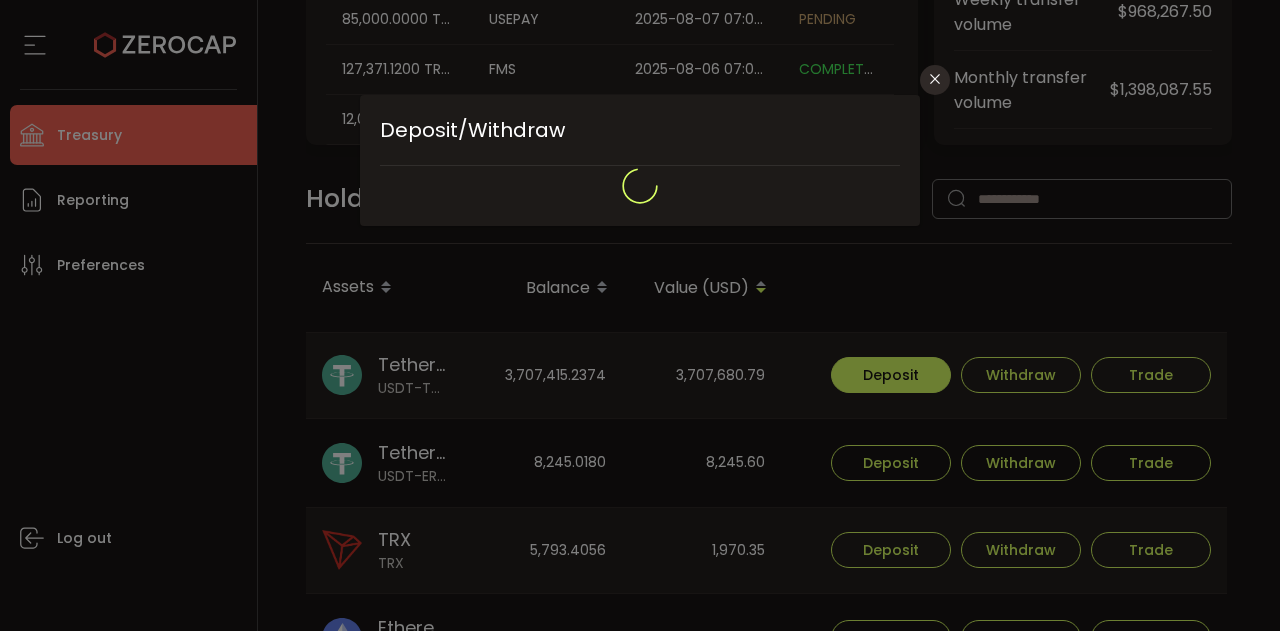 type on "**********" 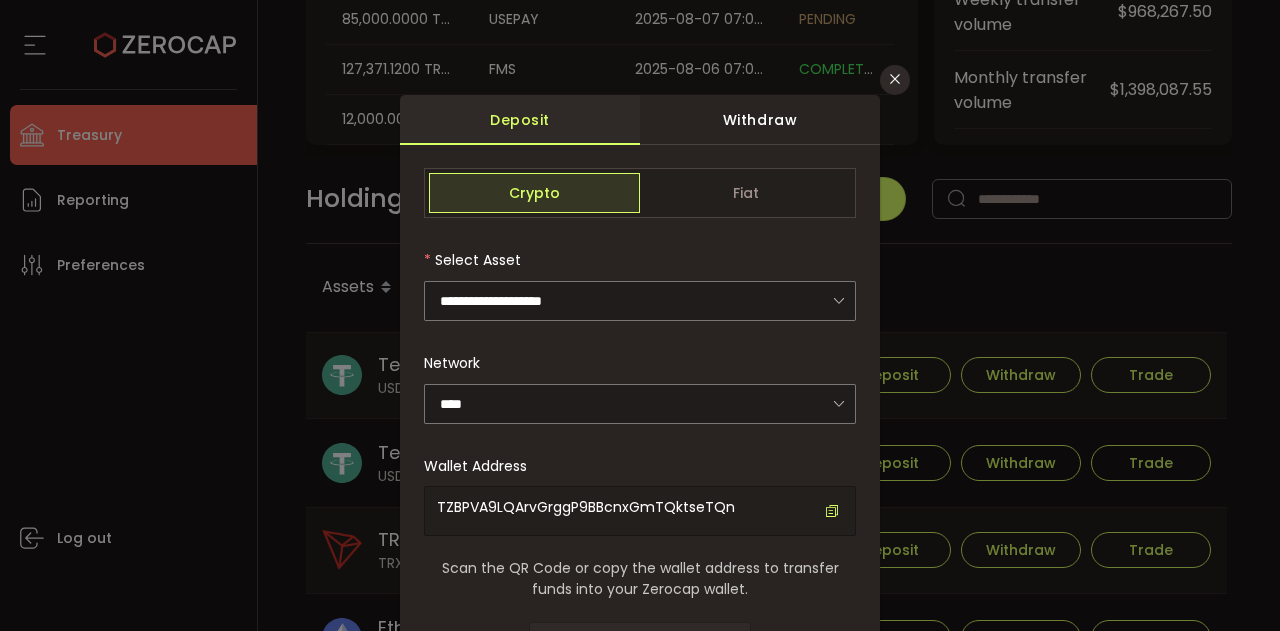 click at bounding box center (832, 511) 